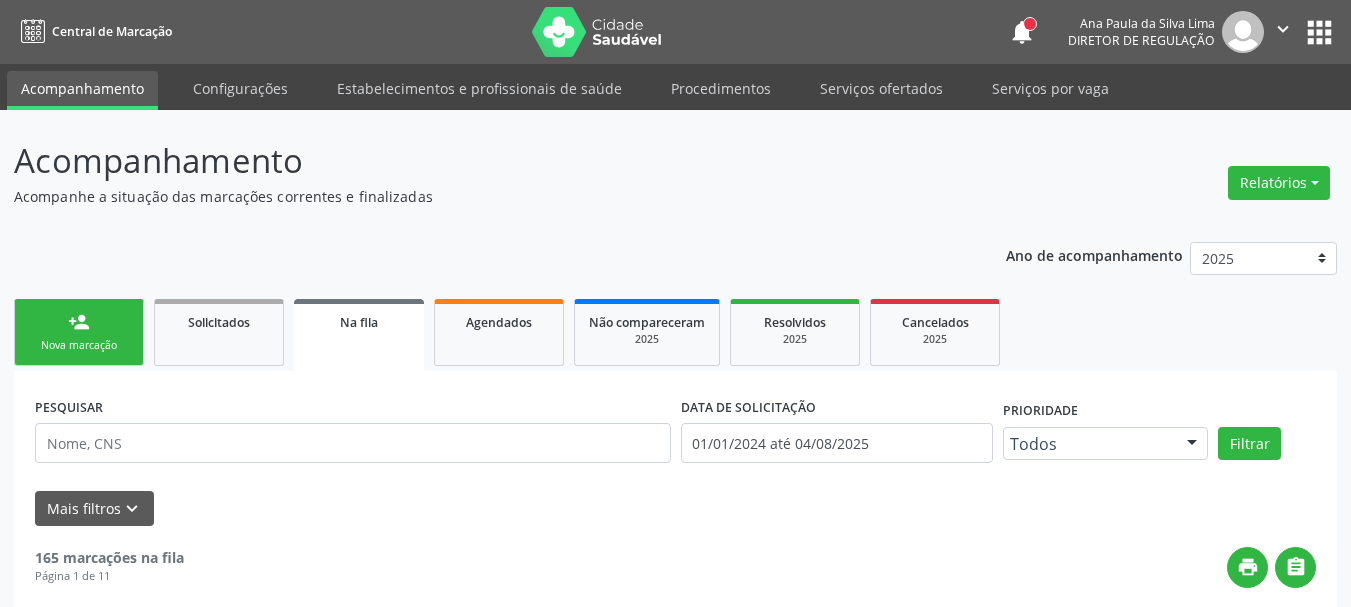 scroll, scrollTop: 60, scrollLeft: 0, axis: vertical 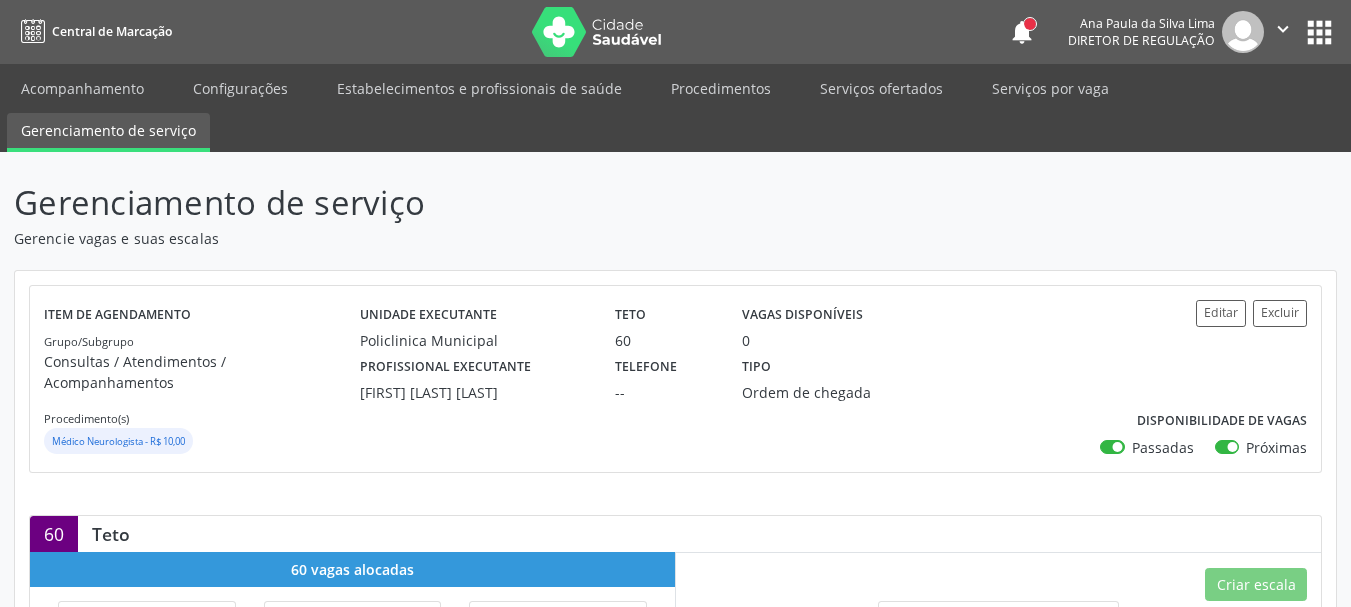 click on "apps" at bounding box center [1319, 32] 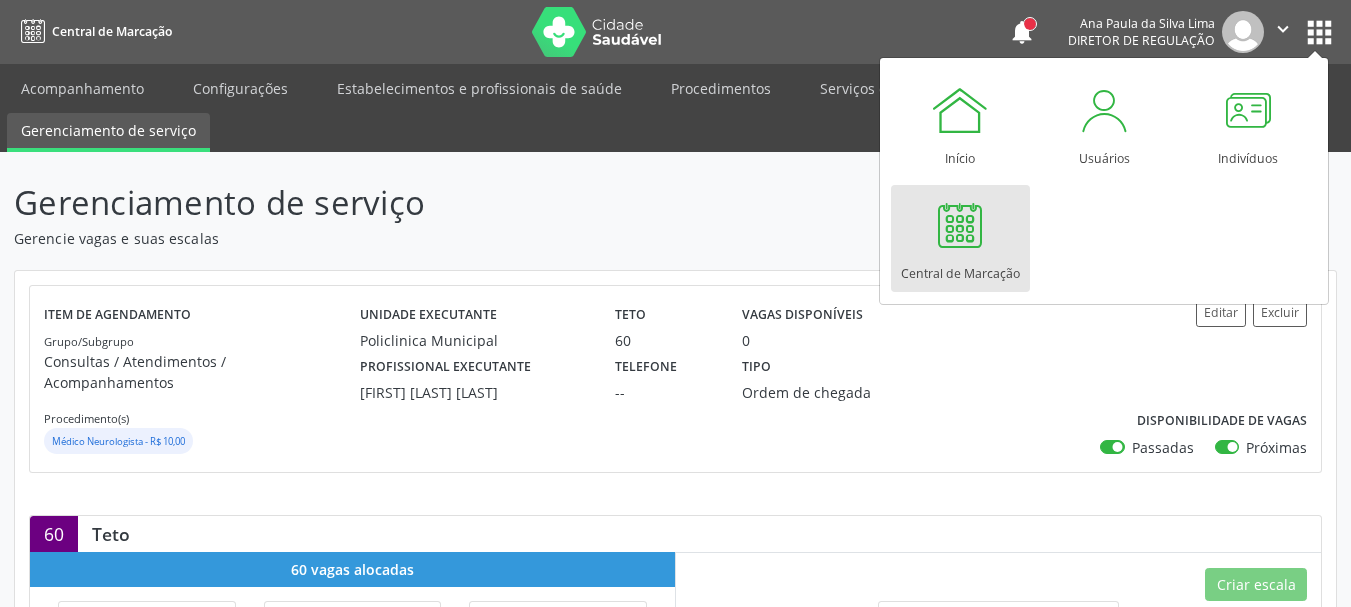click at bounding box center (960, 225) 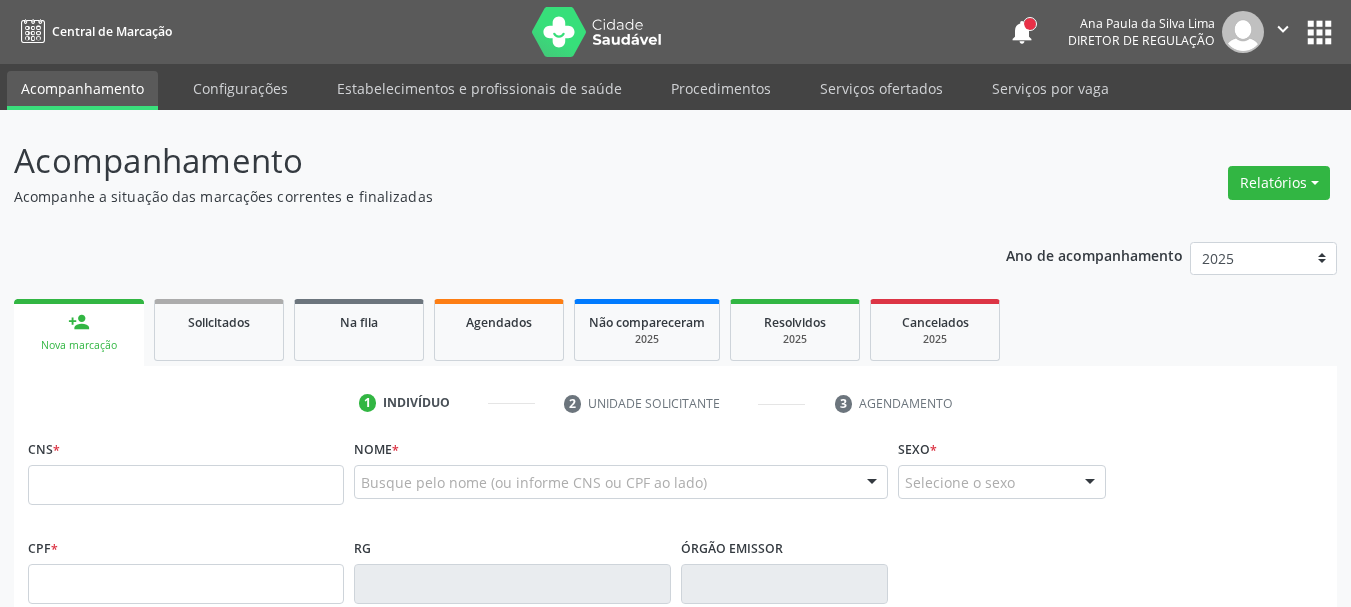 scroll, scrollTop: 0, scrollLeft: 0, axis: both 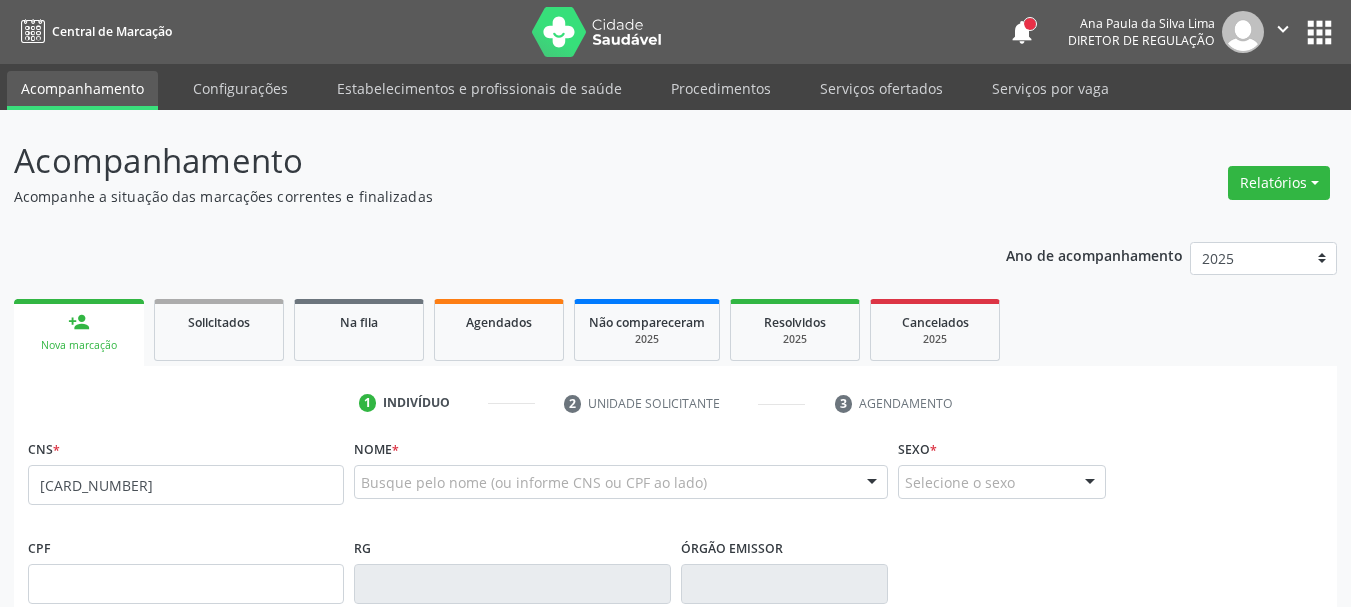 type on "[CARD_NUMBER]" 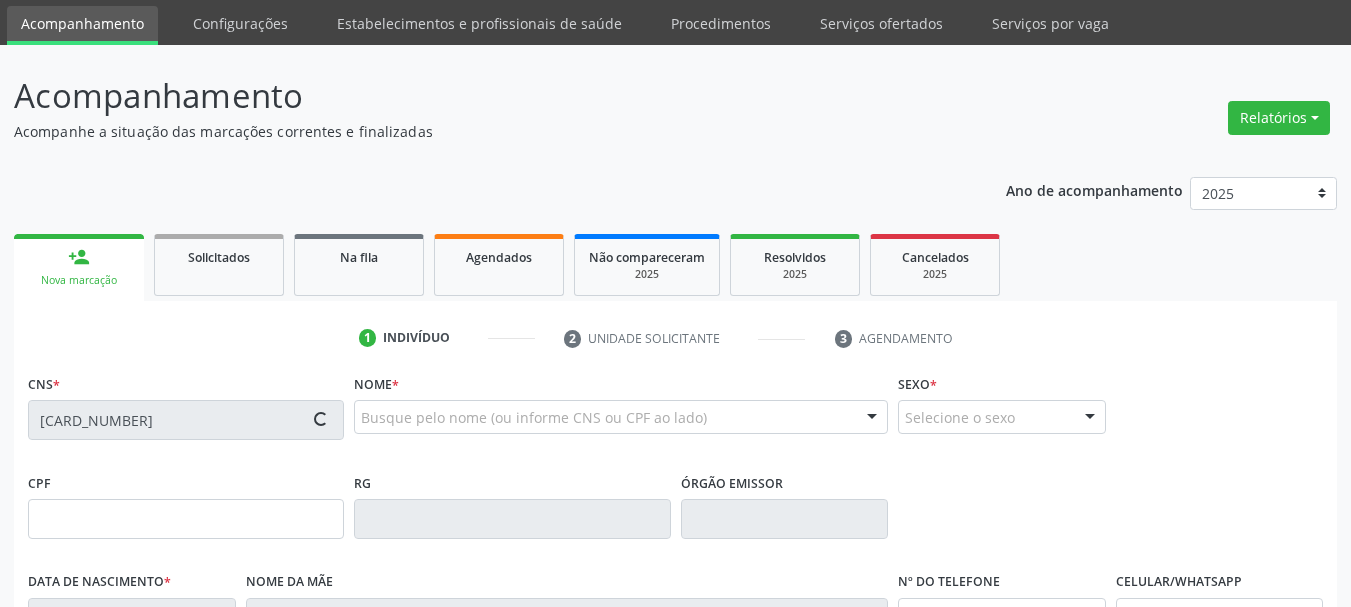 scroll, scrollTop: 100, scrollLeft: 0, axis: vertical 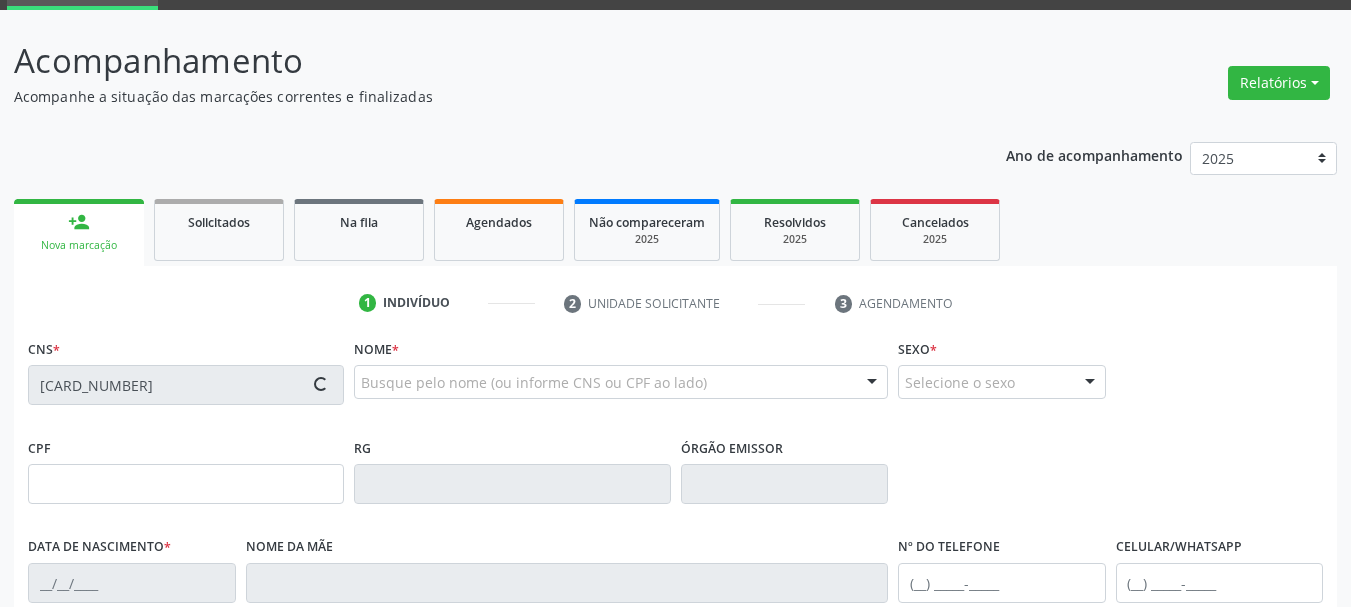 type on "[CPF]" 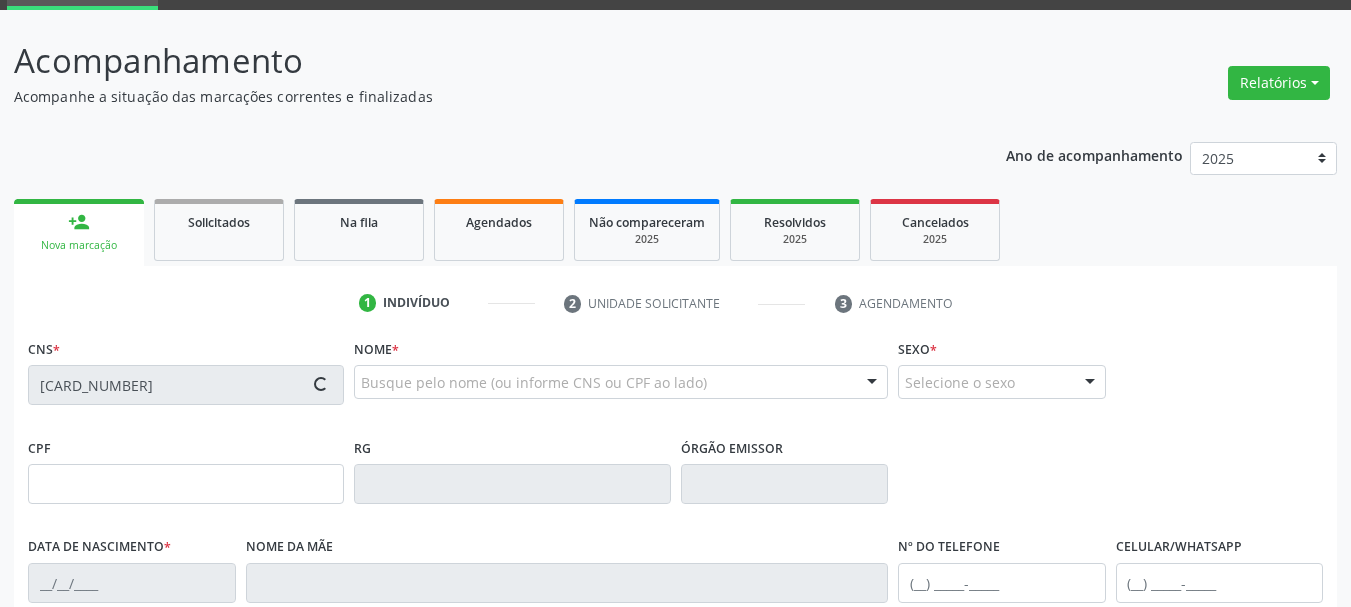 type on "[DATE]" 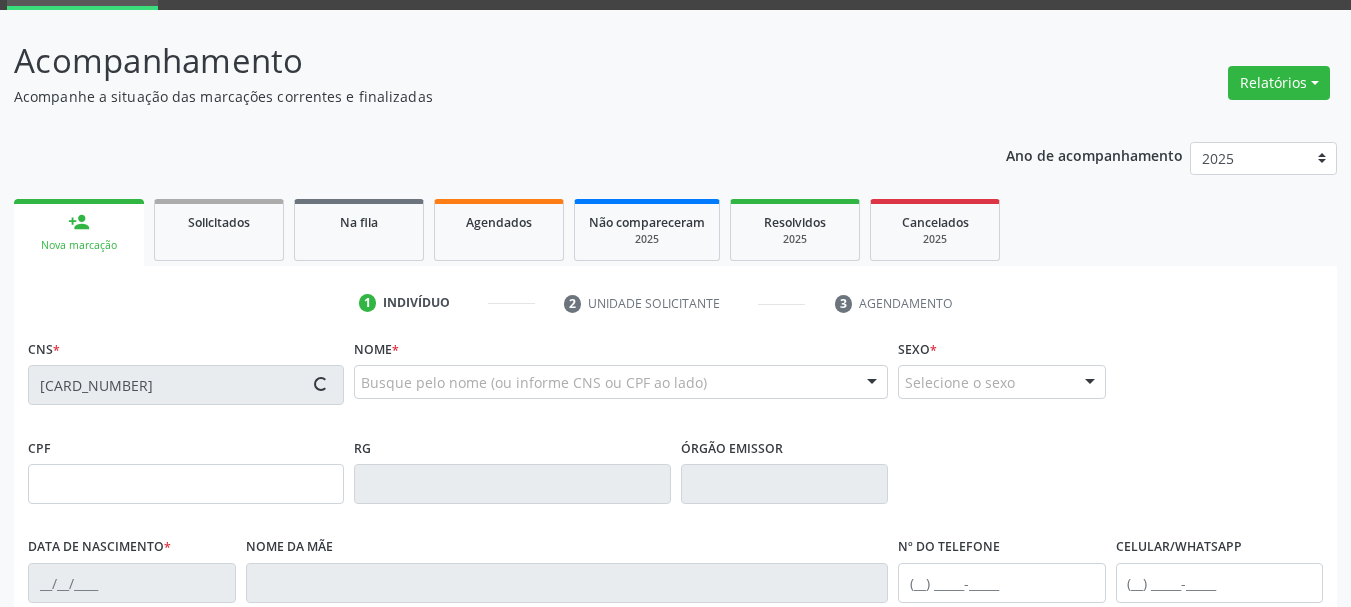type on "[PHONE]" 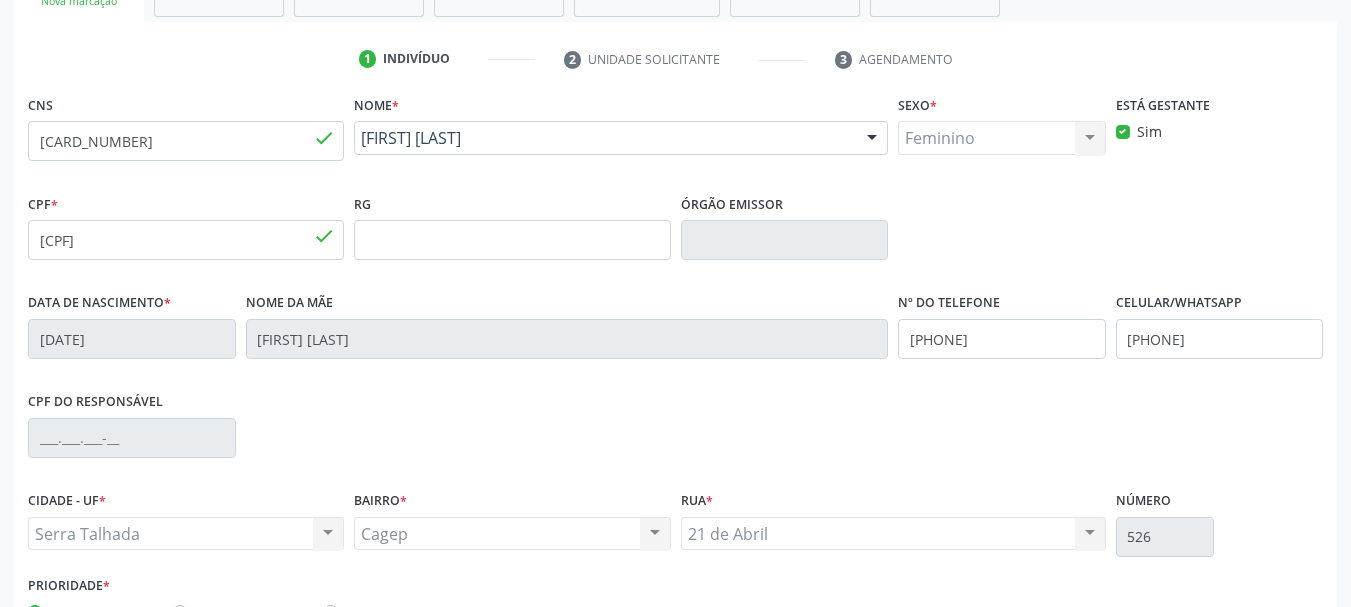 scroll, scrollTop: 400, scrollLeft: 0, axis: vertical 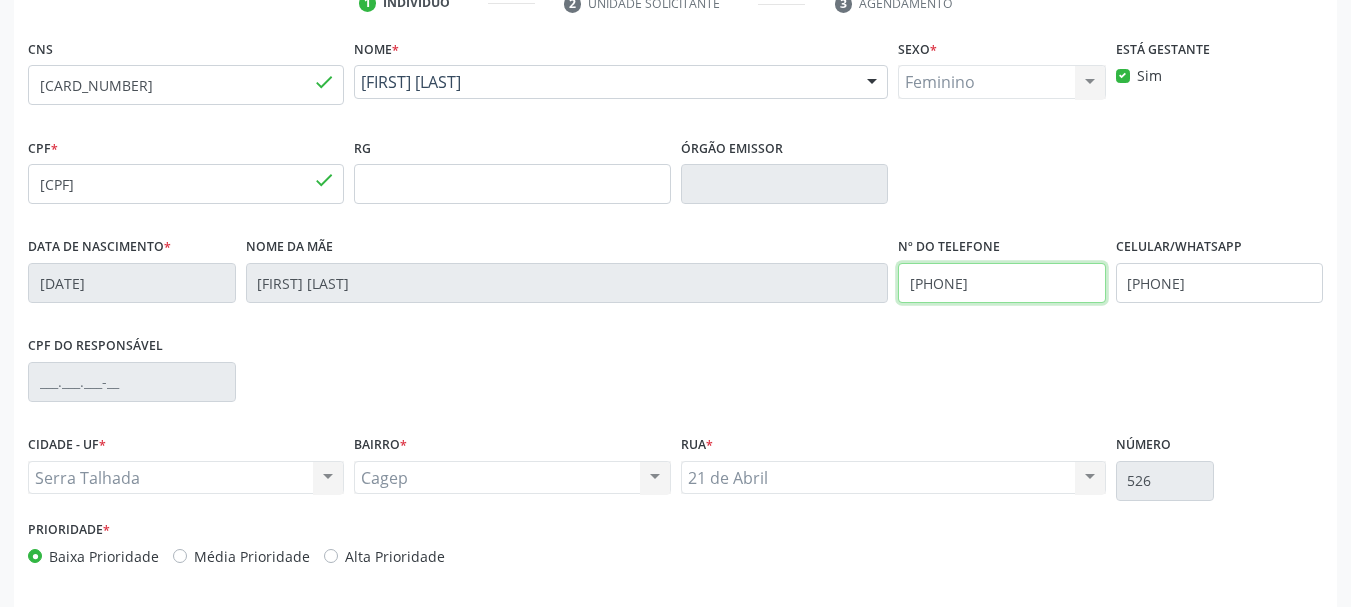 click on "Data de nascimento
*
[DATE]
Nome da mãe
[FIRST] [LAST]
Nº do Telefone
[PHONE]
Celular/WhatsApp
[PHONE]" at bounding box center [675, 281] 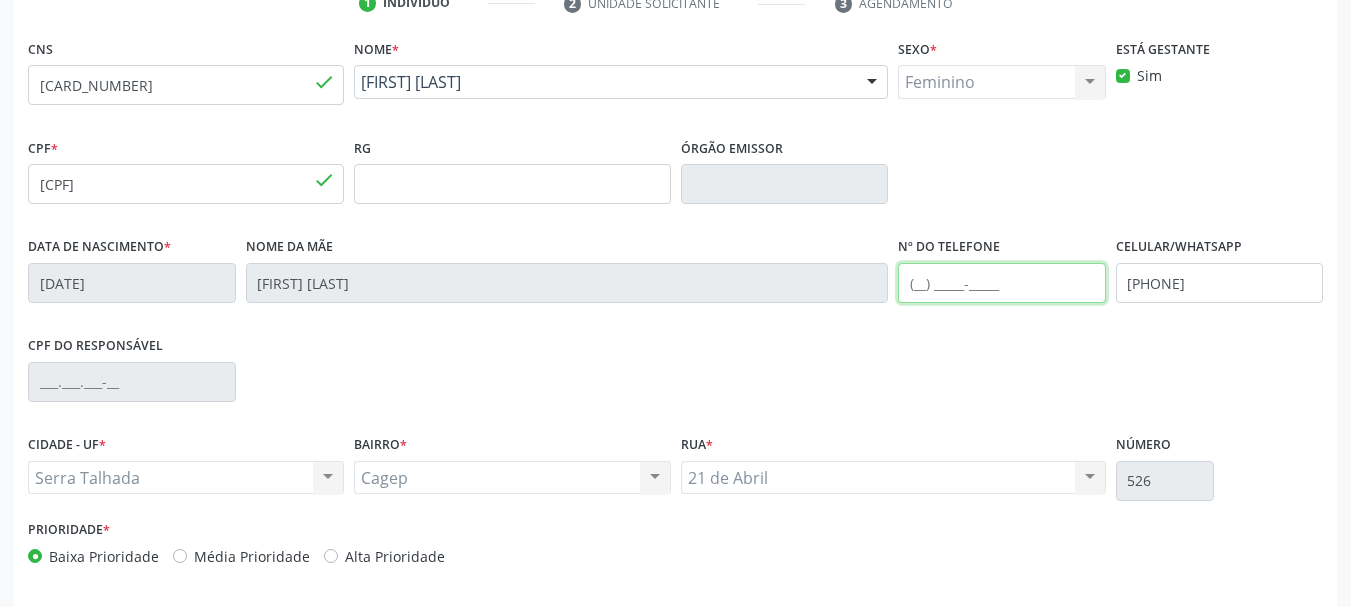 type 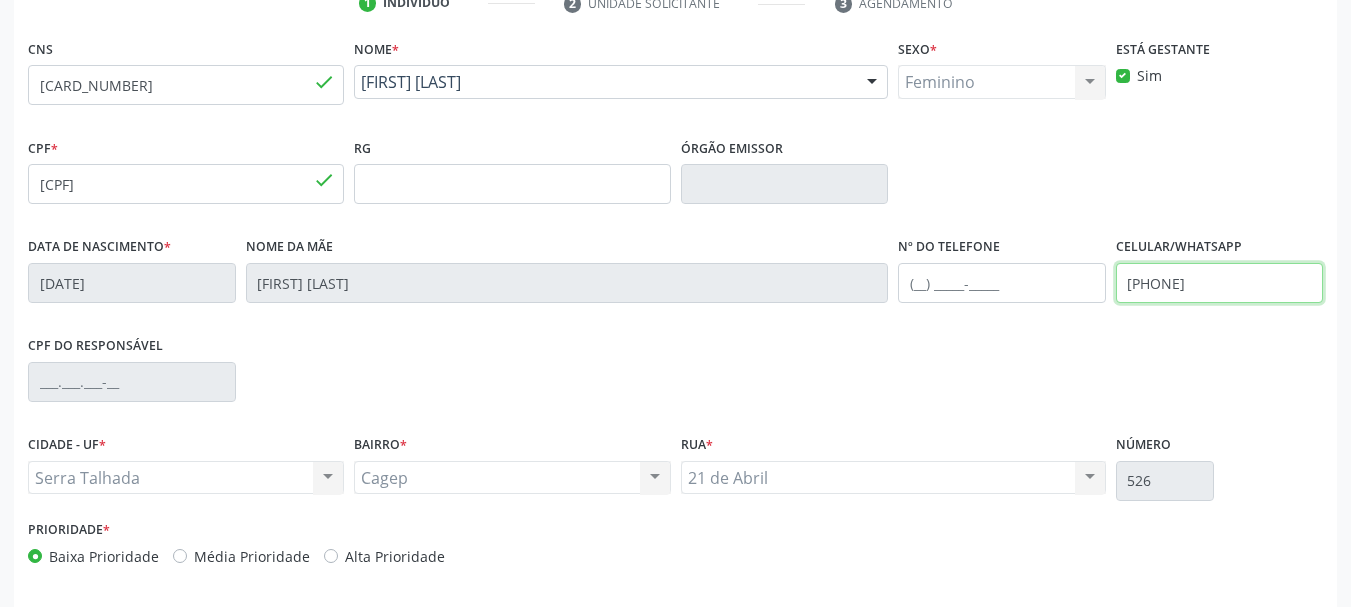 click on "Data de nascimento
*
[DATE]
Nome da mãe
[FIRST] [LAST]
Nº do Telefone
Celular/WhatsApp
[PHONE]" at bounding box center [675, 281] 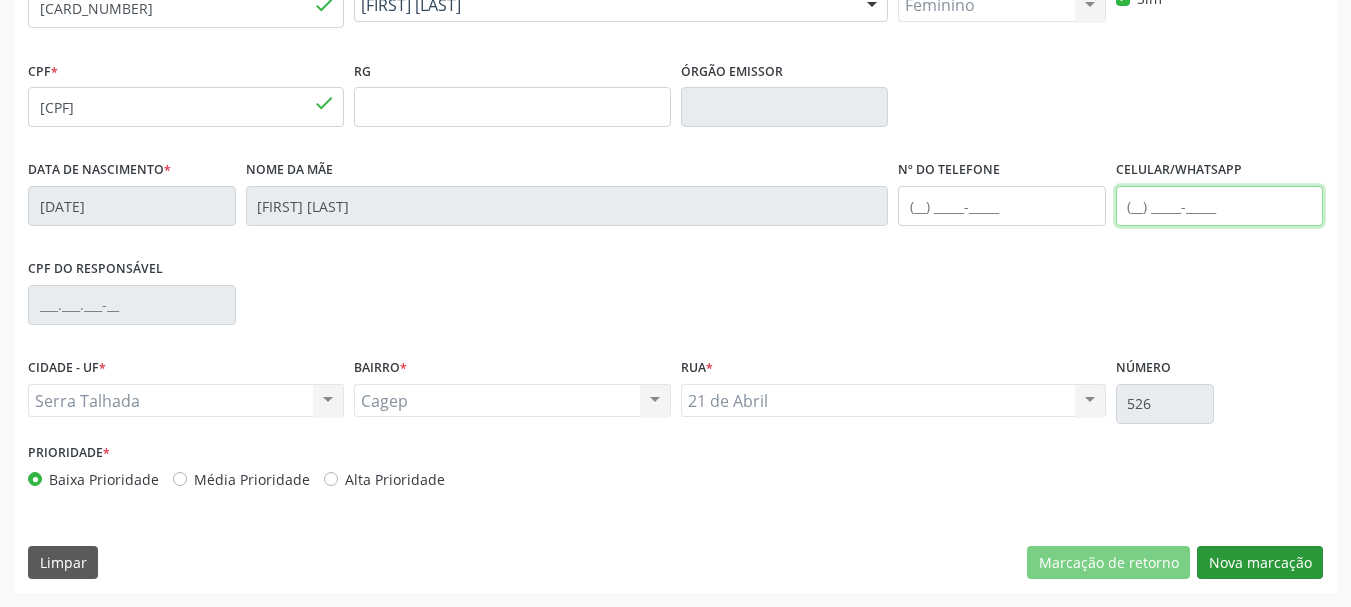 type 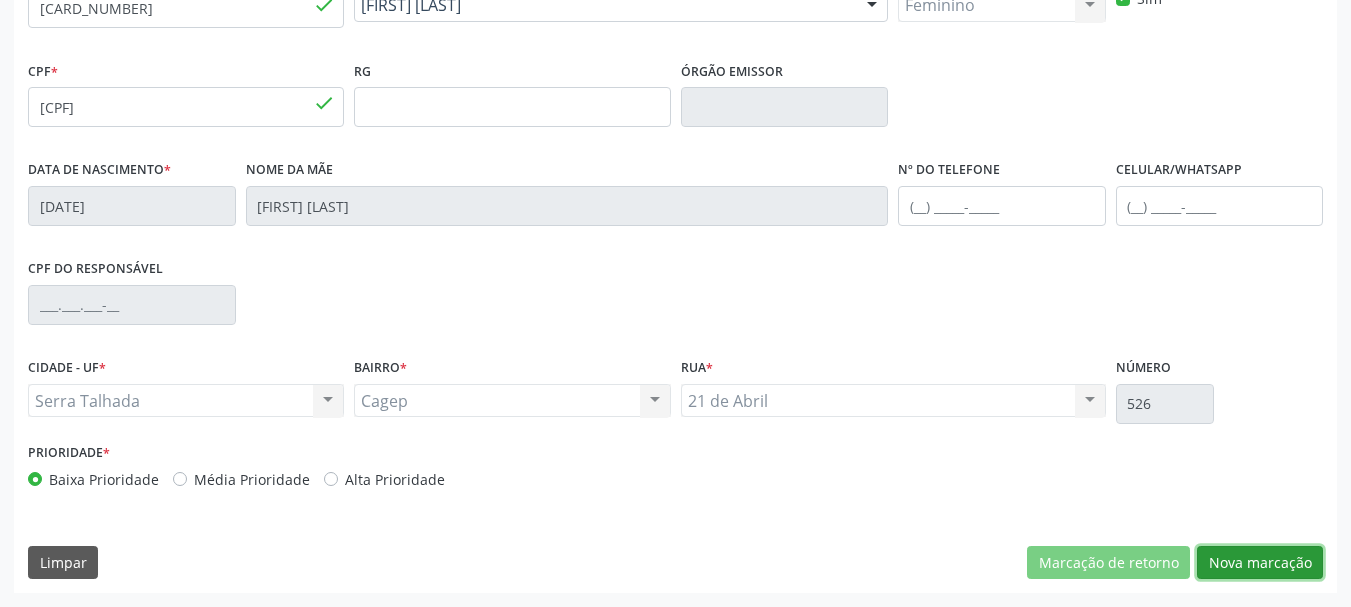 click on "Nova marcação" at bounding box center [1260, 563] 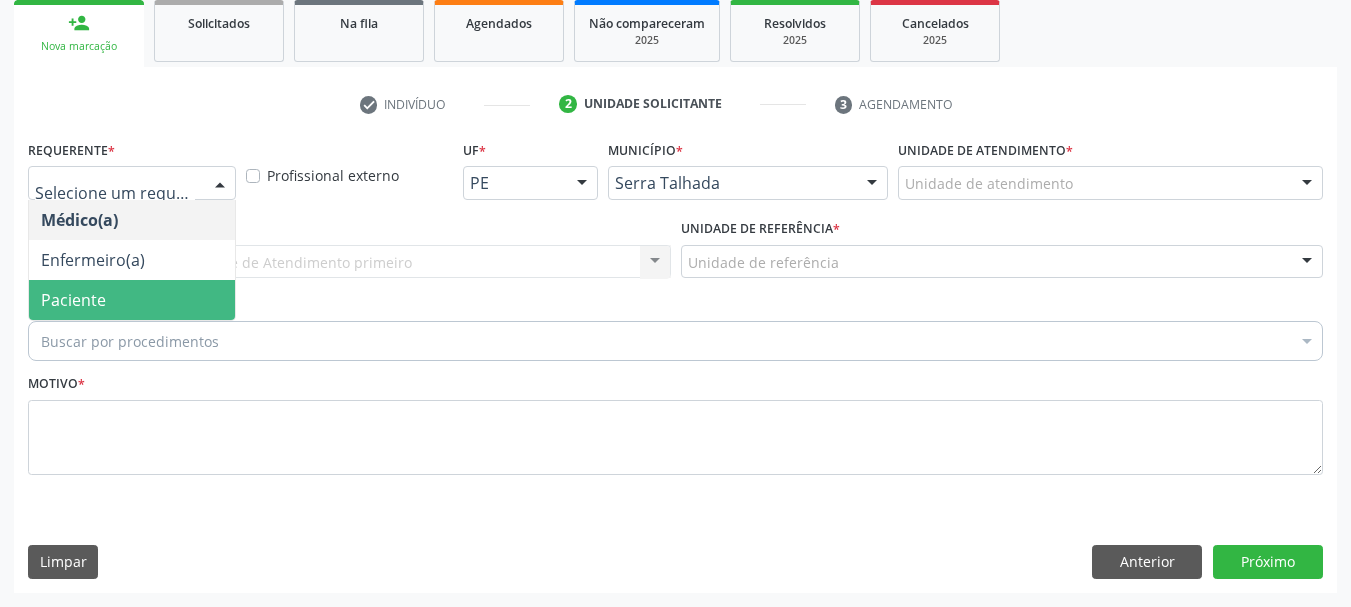 click on "Paciente" at bounding box center (132, 300) 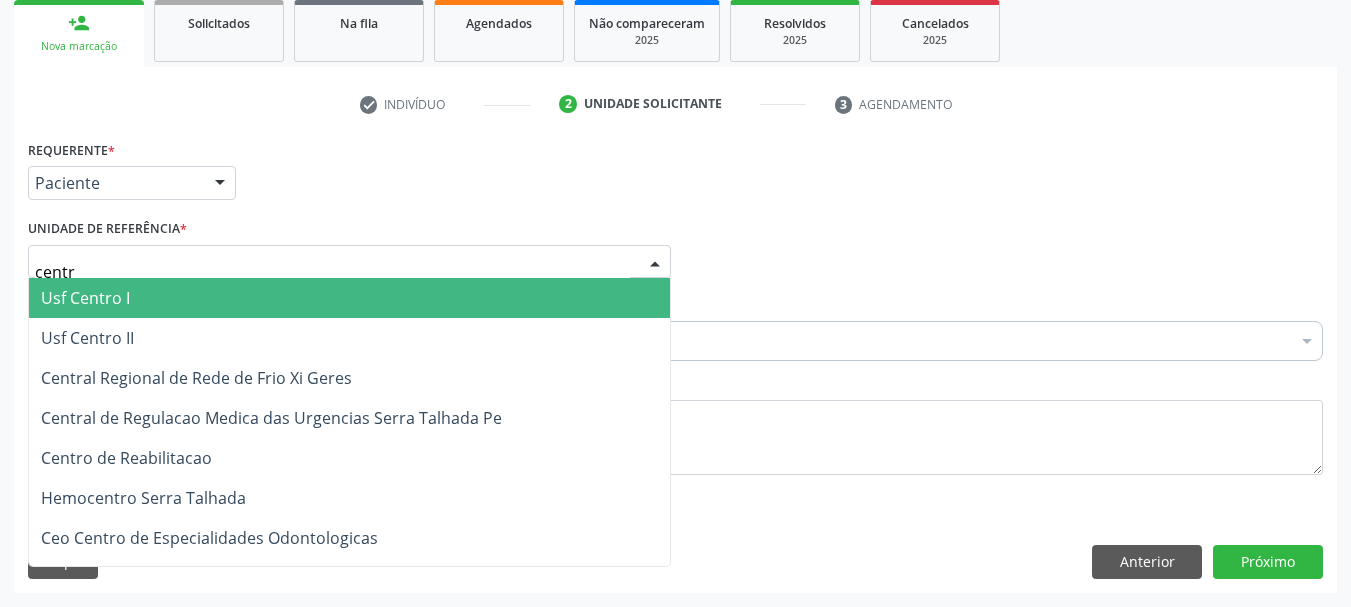 type on "centro" 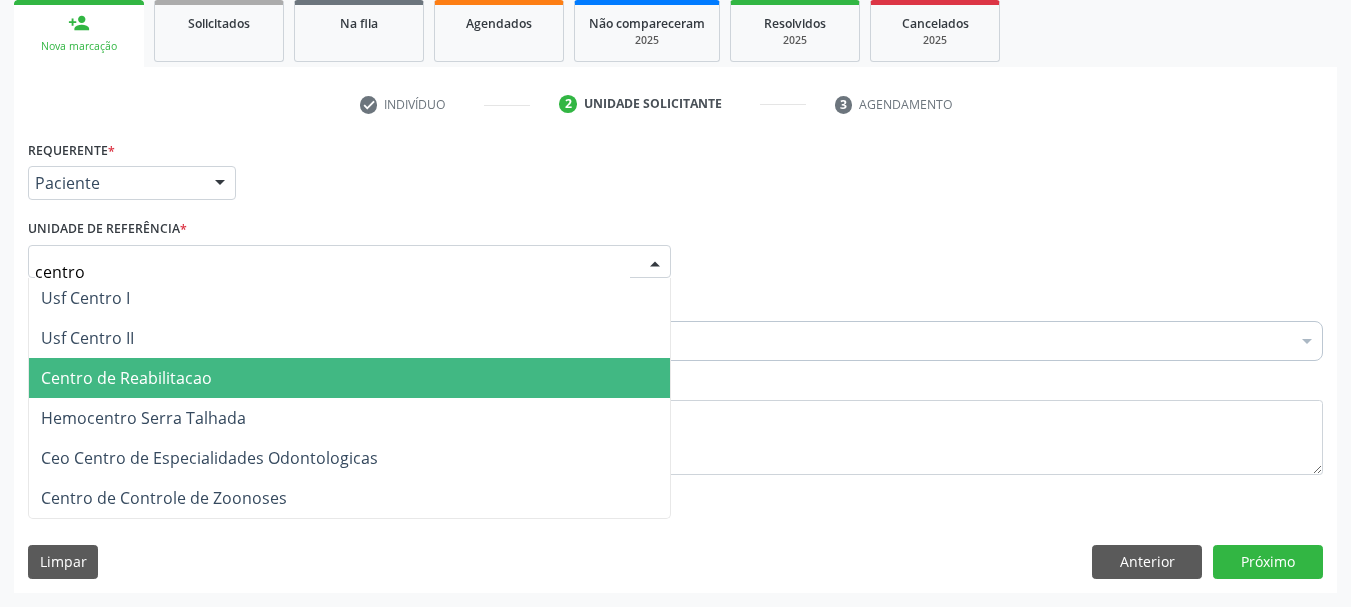 click on "Centro de Reabilitacao" at bounding box center (126, 378) 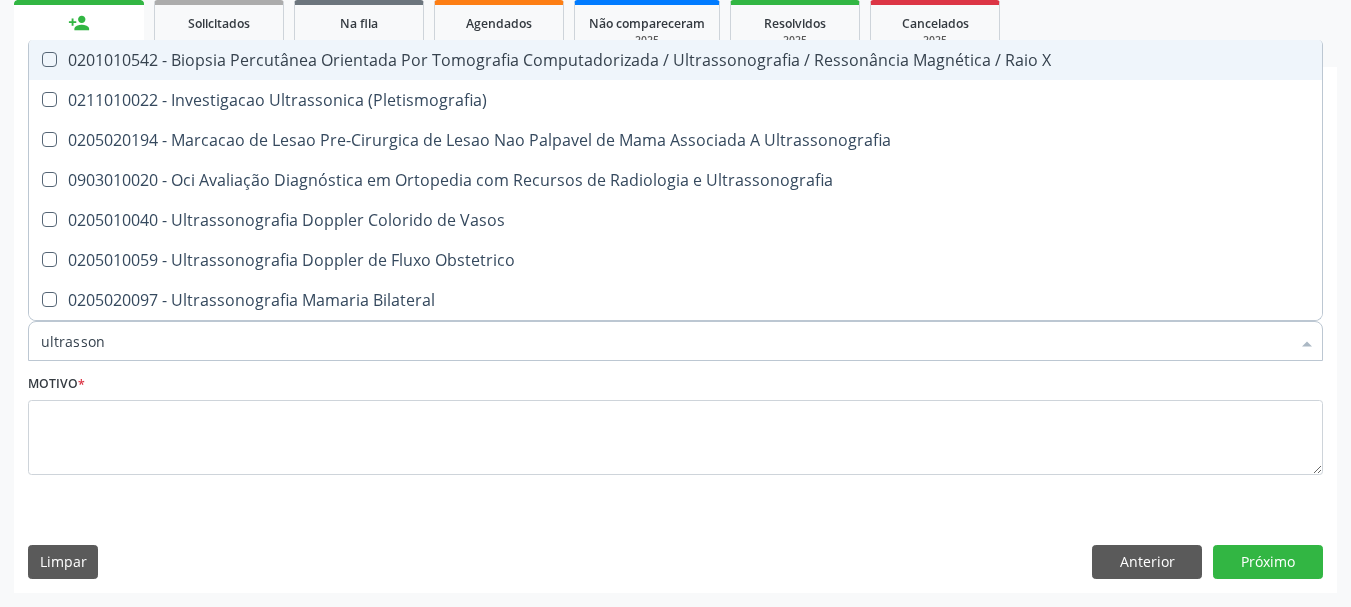 type on "ultrassono" 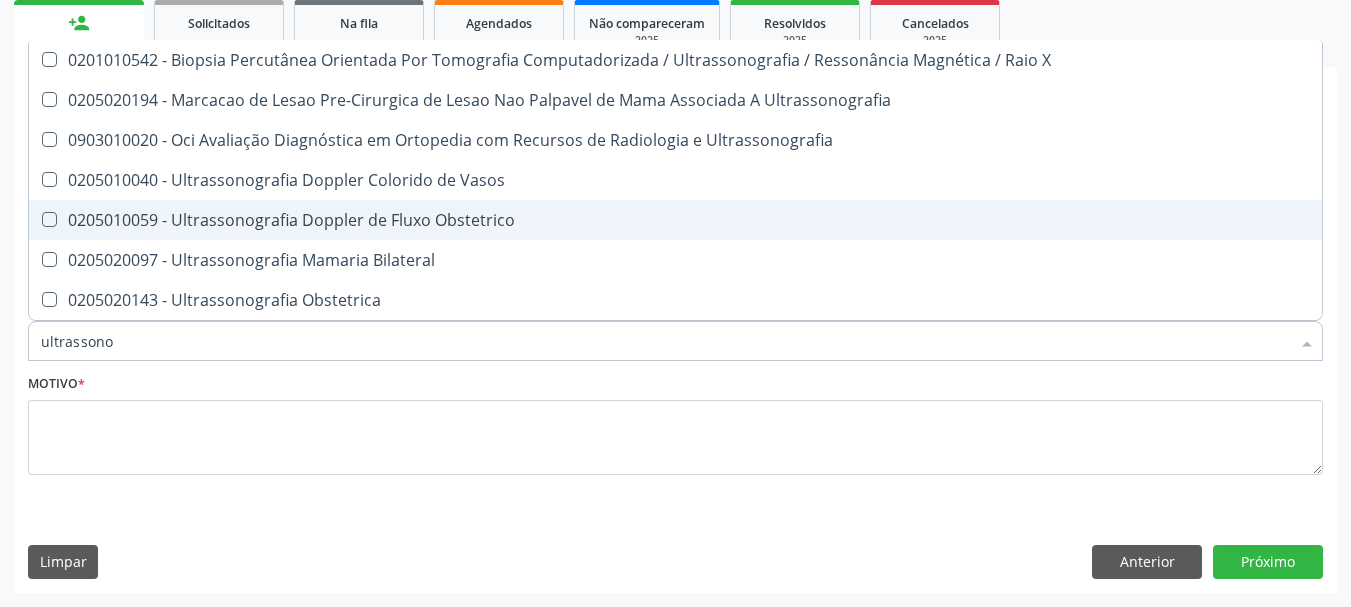 scroll, scrollTop: 100, scrollLeft: 0, axis: vertical 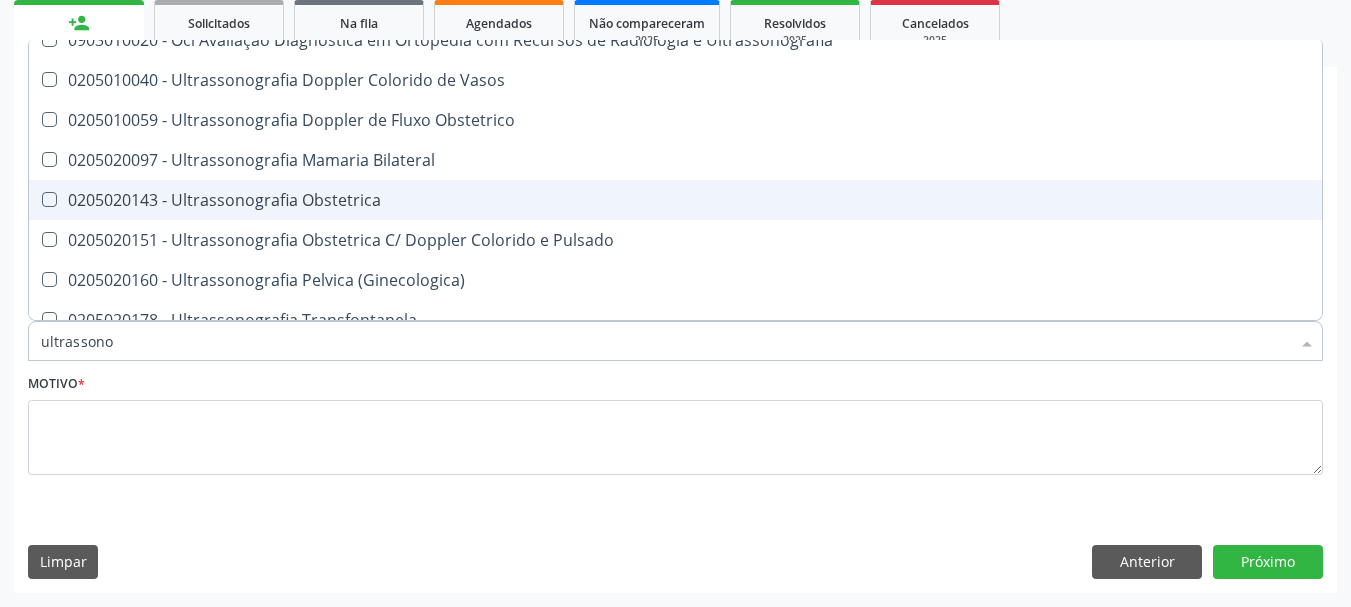click on "0205020143 - Ultrassonografia Obstetrica" at bounding box center (675, 200) 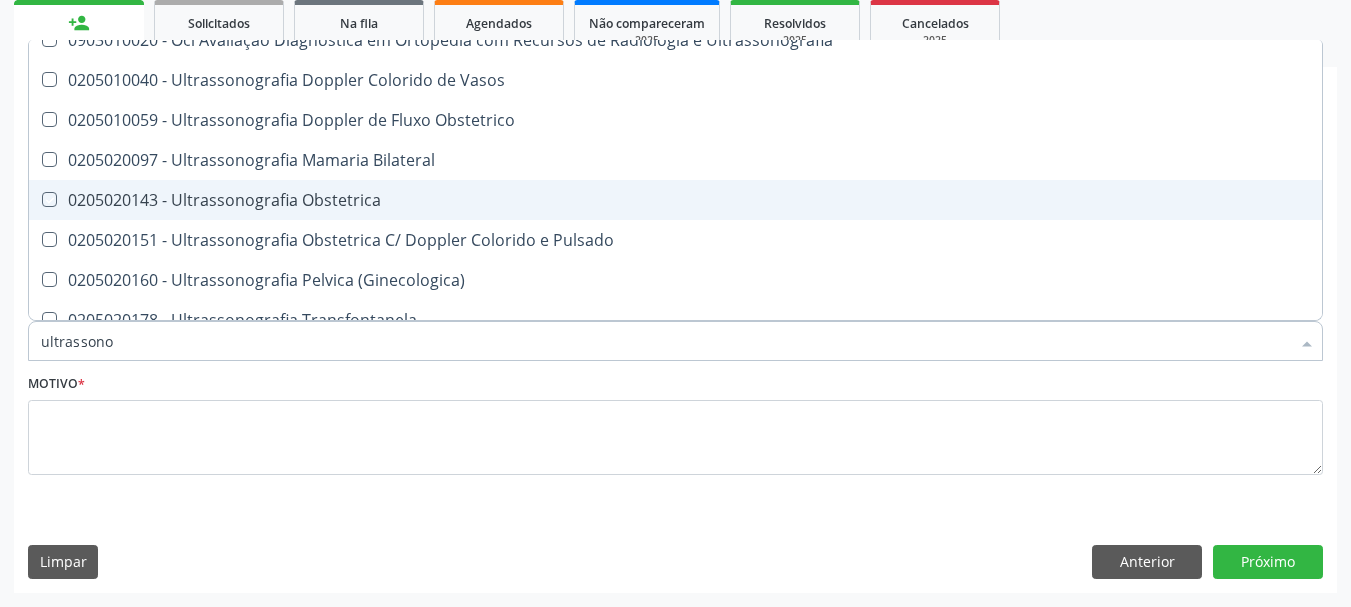 checkbox on "true" 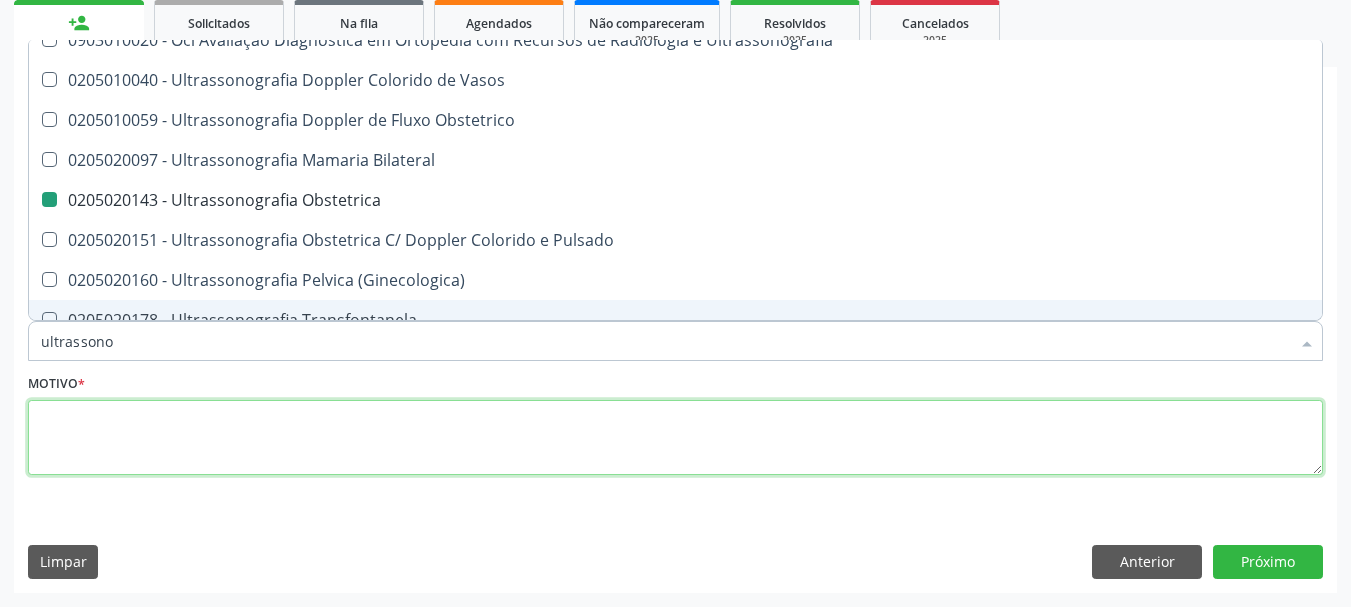 click at bounding box center (675, 438) 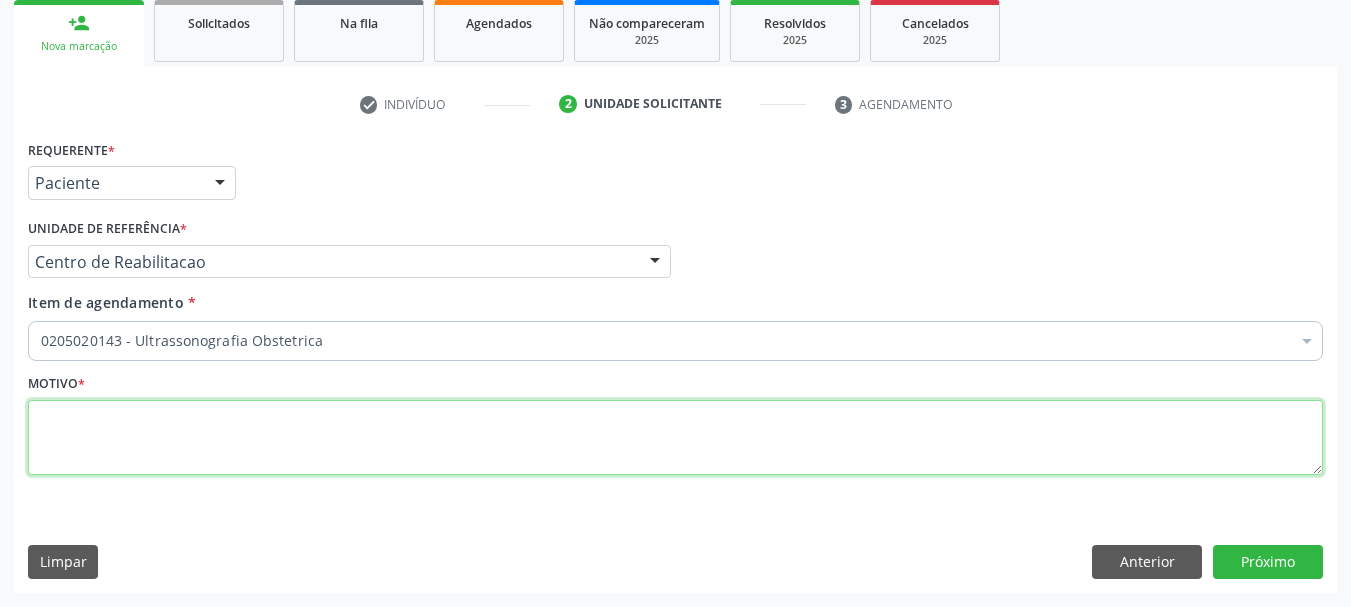 scroll, scrollTop: 0, scrollLeft: 0, axis: both 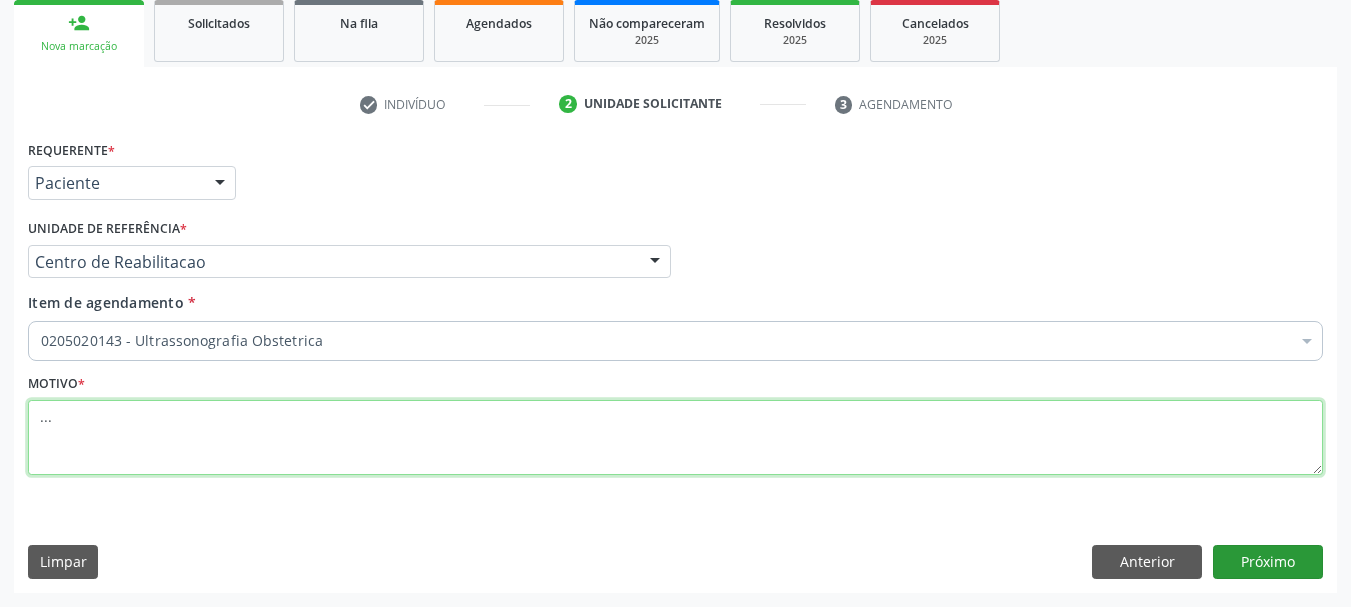 type on "..." 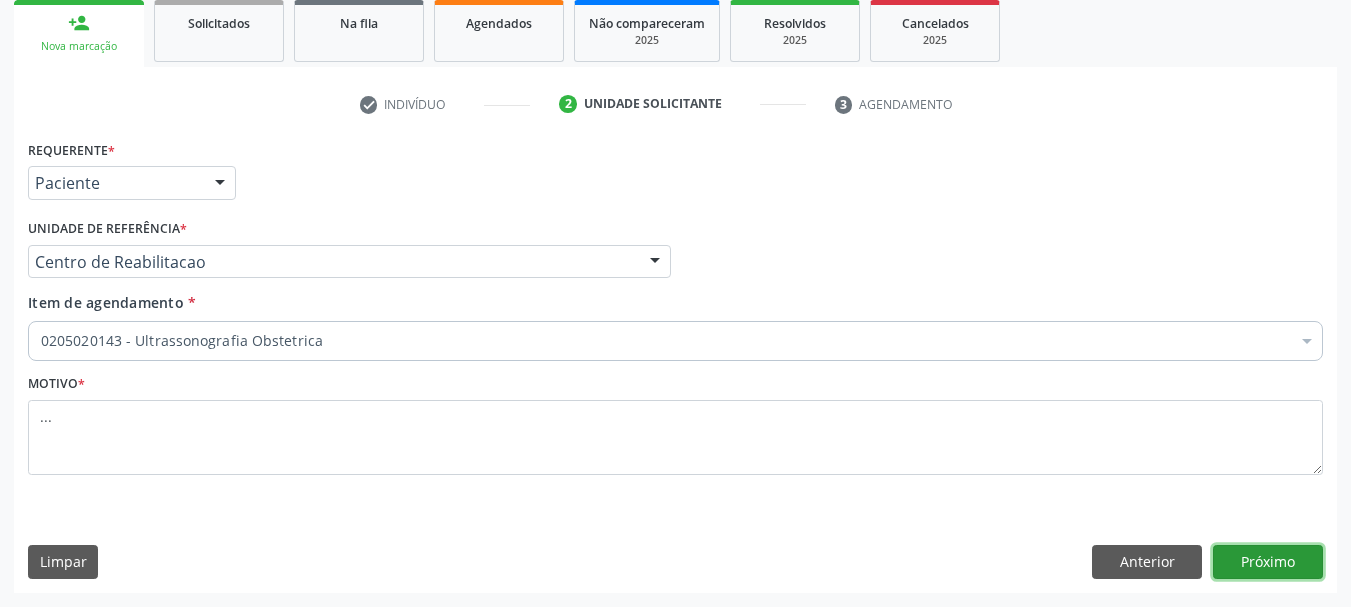 click on "Próximo" at bounding box center [1268, 562] 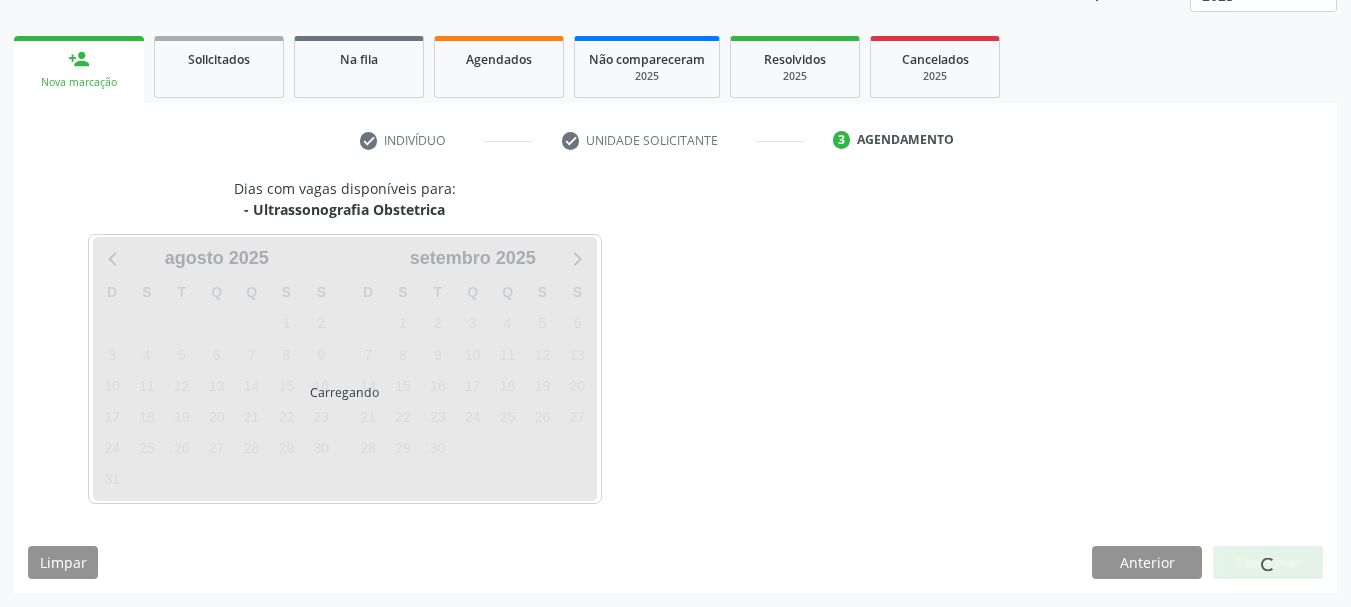 scroll, scrollTop: 263, scrollLeft: 0, axis: vertical 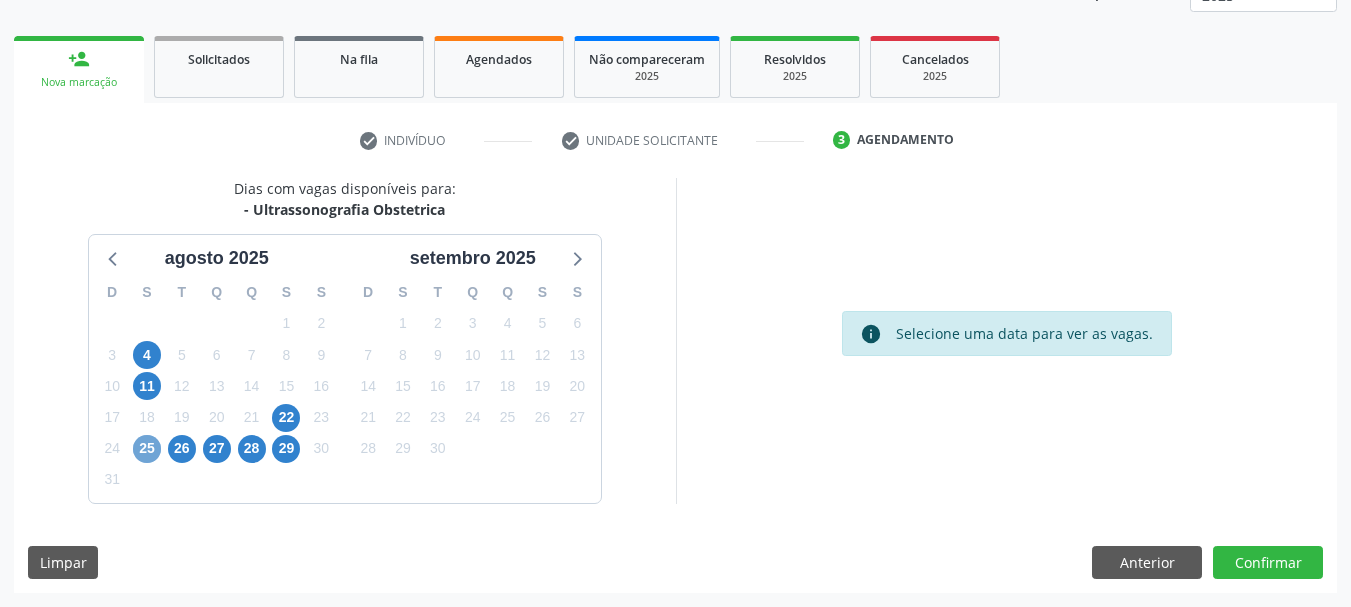 click on "25" at bounding box center [147, 449] 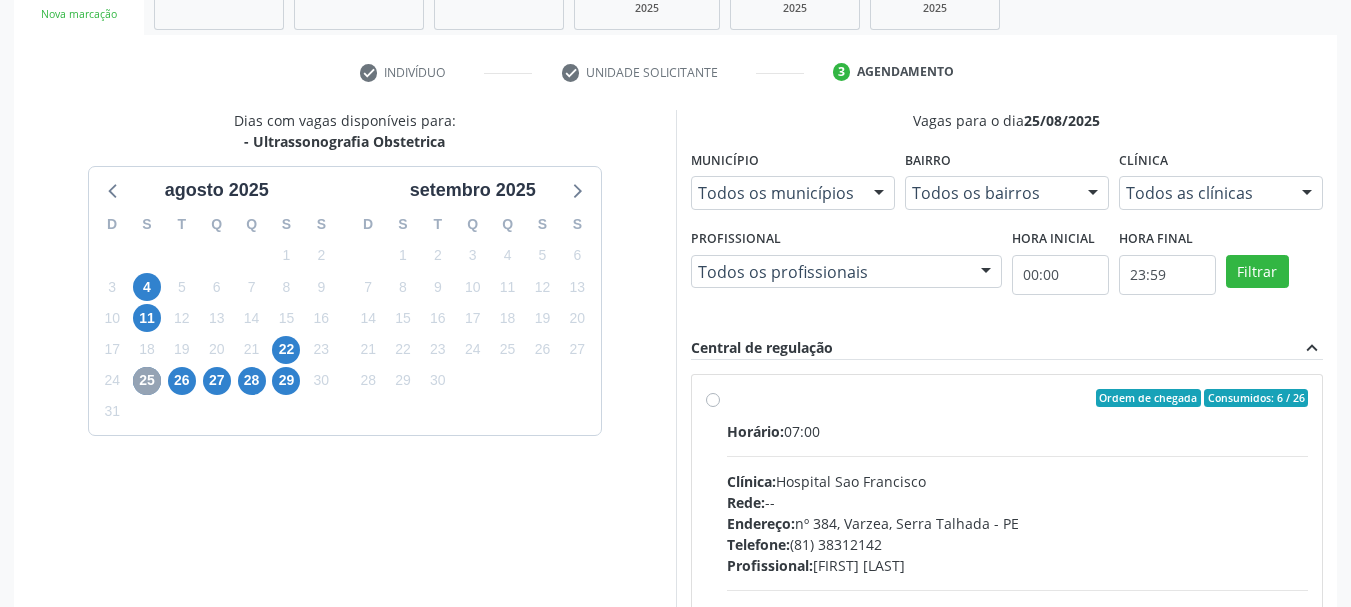 scroll, scrollTop: 363, scrollLeft: 0, axis: vertical 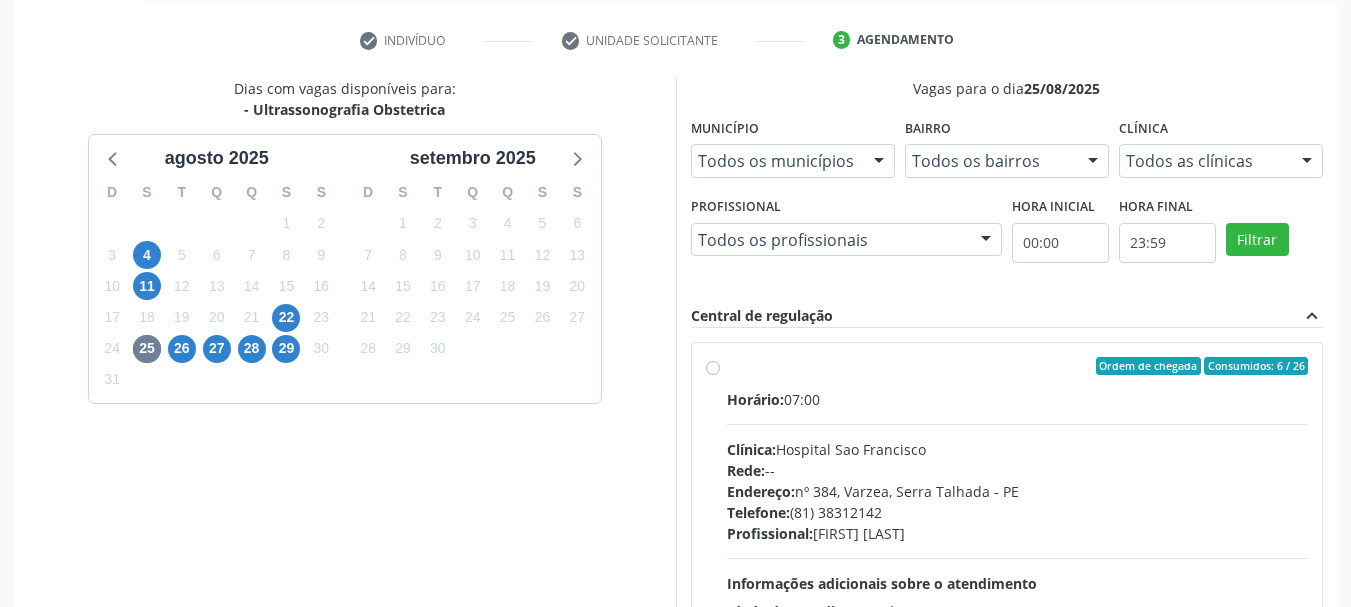 click on "Ordem de chegada
Consumidos: 6 / 26
Horário:   07:00
Clínica:  Hospital Sao Francisco
Rede:
--
Endereço:   nº [NUMBER], [DISTRICT], [CITY] - [STATE]
Telefone:   [PHONE]
Profissional:
[FIRST] [LAST]
Informações adicionais sobre o atendimento
Idade de atendimento:
de 0 a 120 anos
Gênero(s) atendido(s):
Masculino e Feminino
Informações adicionais:
--" at bounding box center [1007, 510] 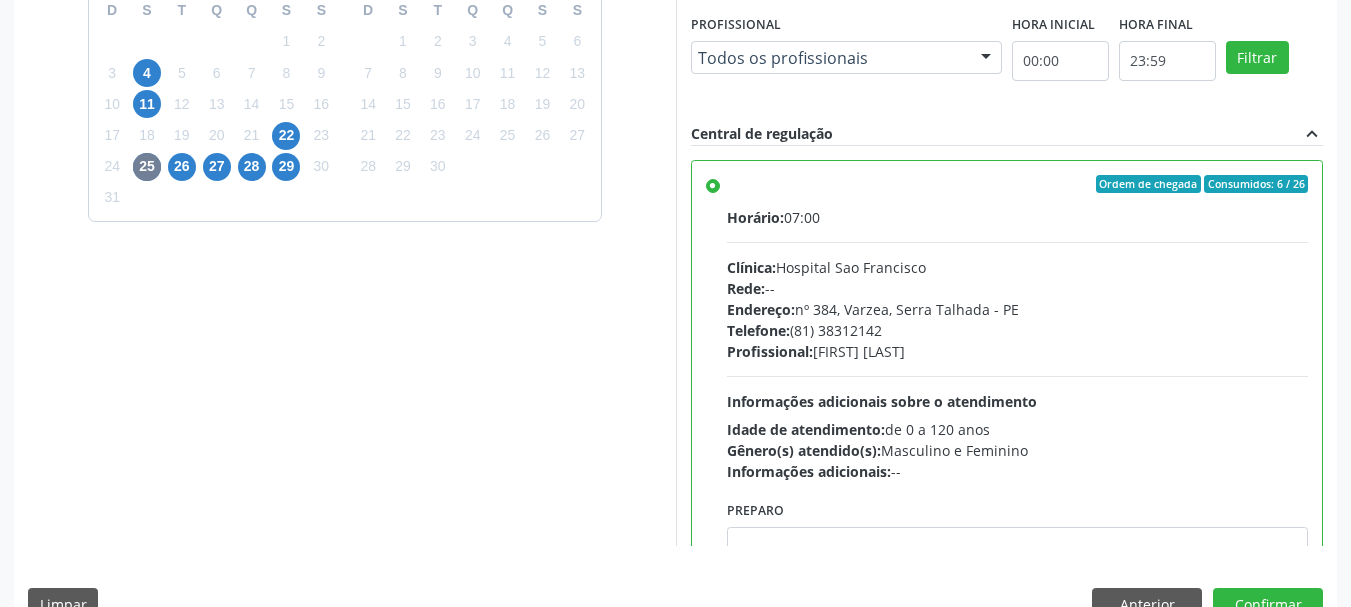 scroll, scrollTop: 588, scrollLeft: 0, axis: vertical 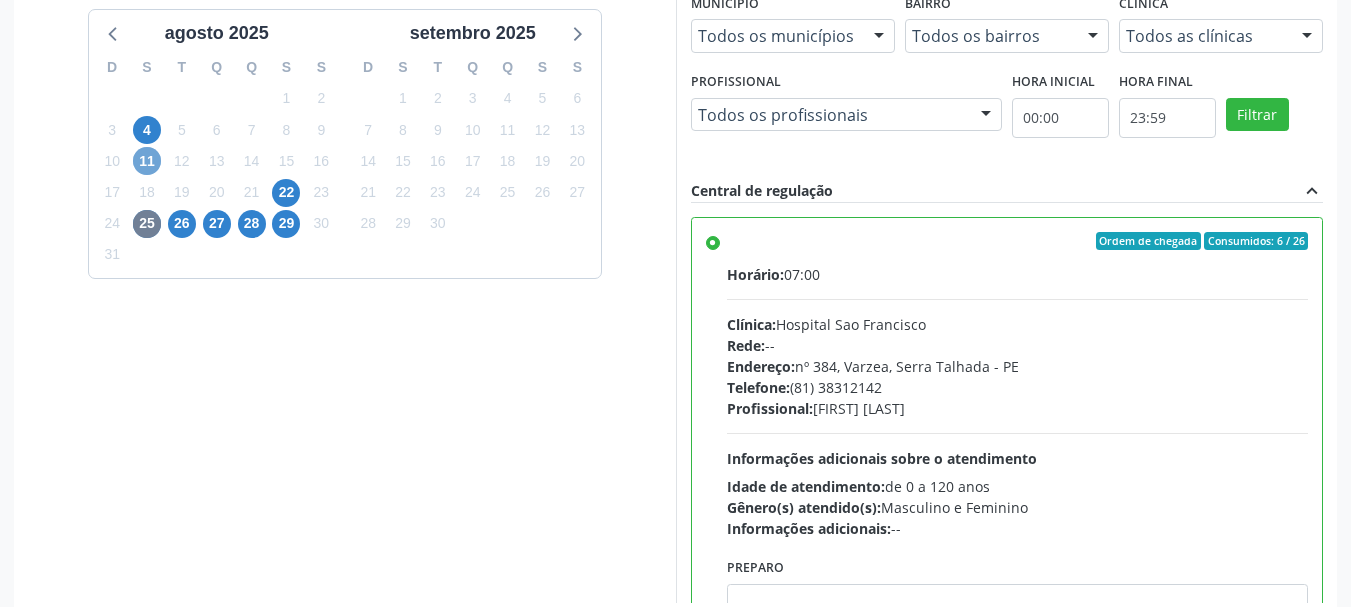 click on "11" at bounding box center (147, 161) 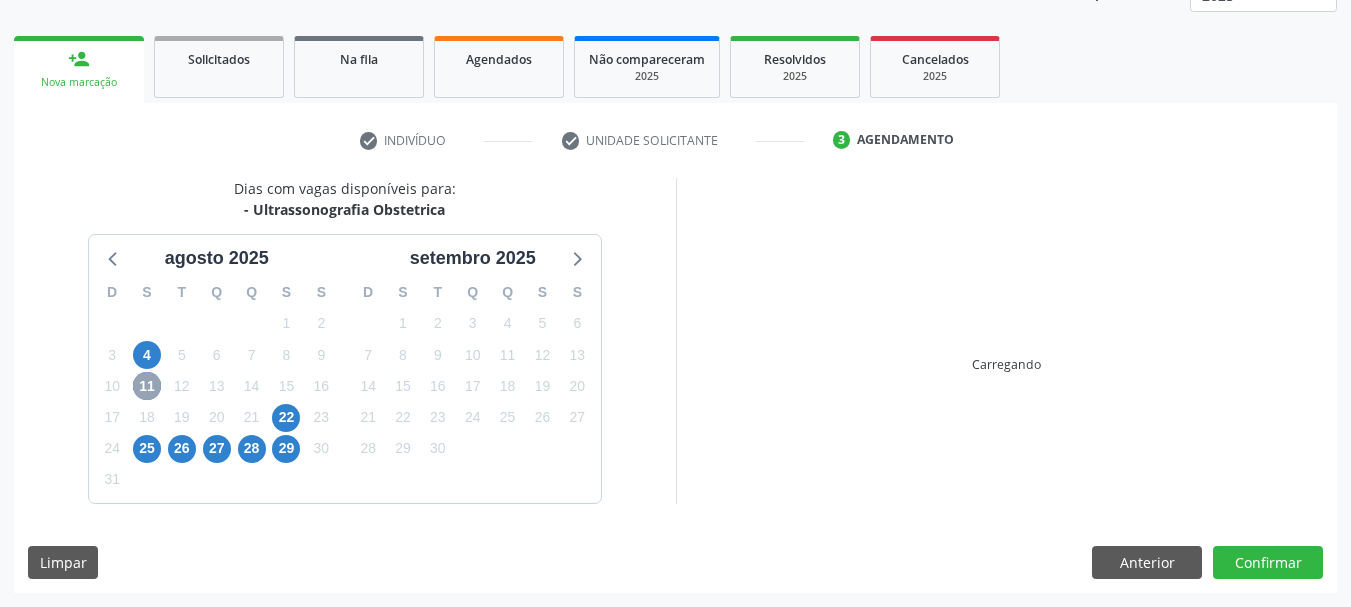 scroll, scrollTop: 488, scrollLeft: 0, axis: vertical 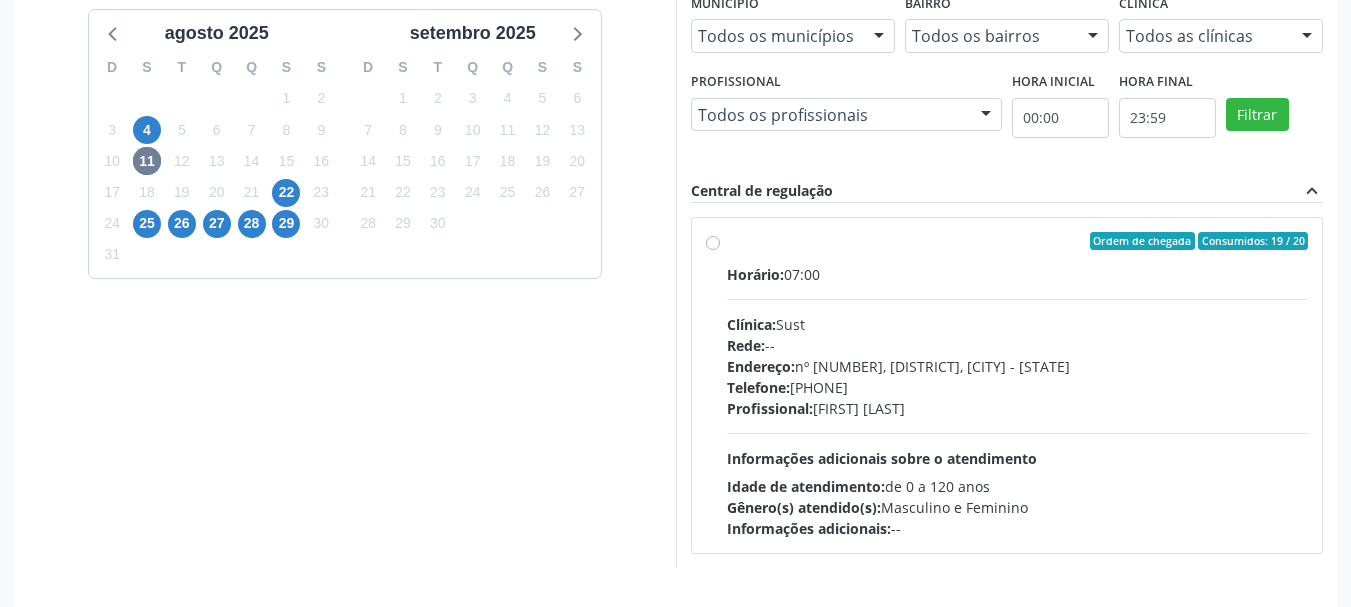 click on "Ordem de chegada
Consumidos: 19 / 20
Horário:   07:00
Clínica:  Sust
Rede:
--
Endereço:   nº [NUMBER], [DISTRICT], [CITY] - [STATE]
Telefone:   [PHONE]
Profissional:
[FIRST] [LAST]
Informações adicionais sobre o atendimento
Idade de atendimento:
de 0 a 120 anos
Gênero(s) atendido(s):
Masculino e Feminino
Informações adicionais:
--" at bounding box center (1007, 385) 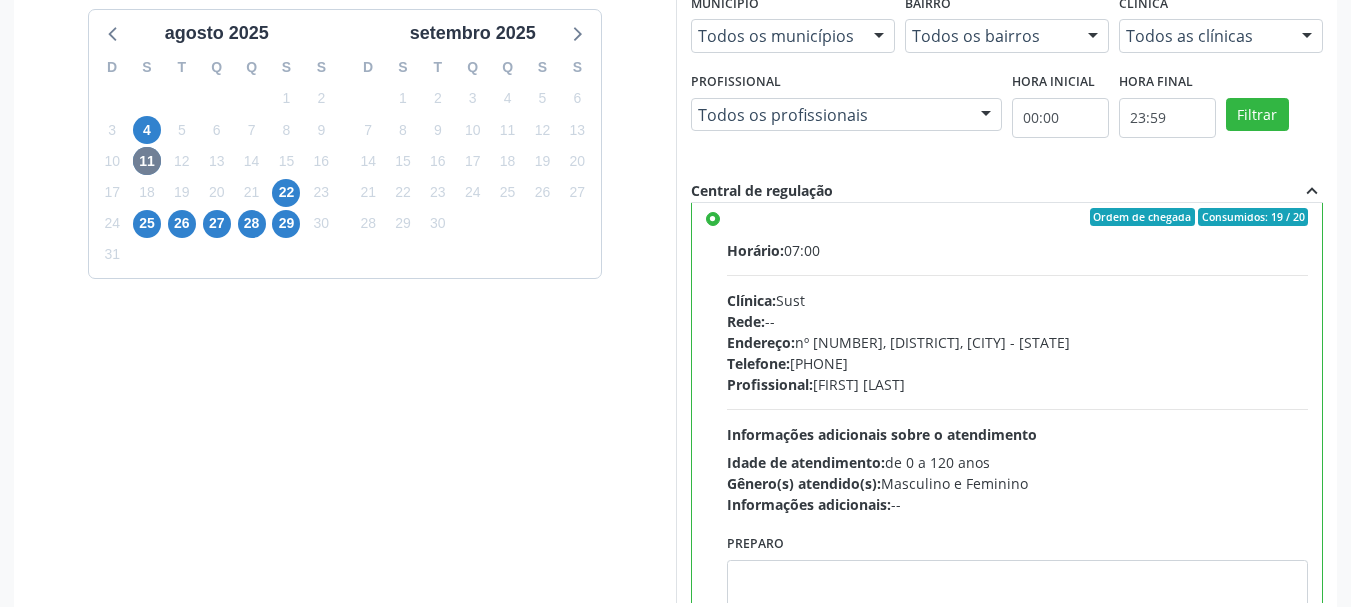 scroll, scrollTop: 99, scrollLeft: 0, axis: vertical 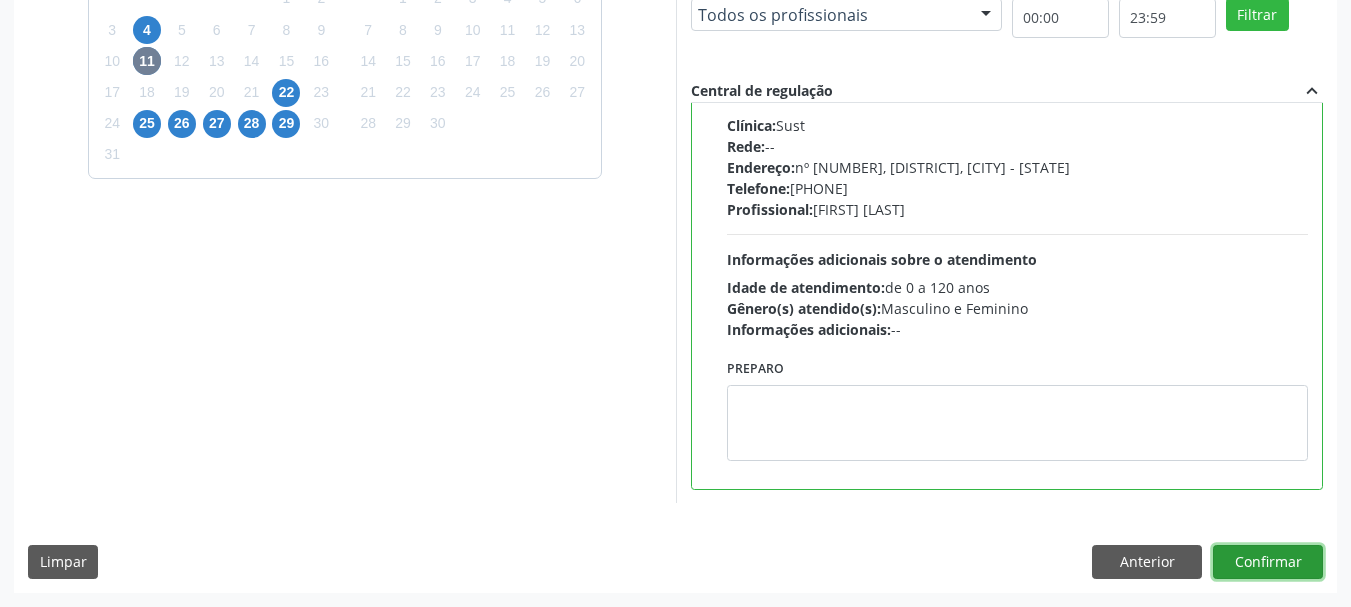 click on "Confirmar" at bounding box center (1268, 562) 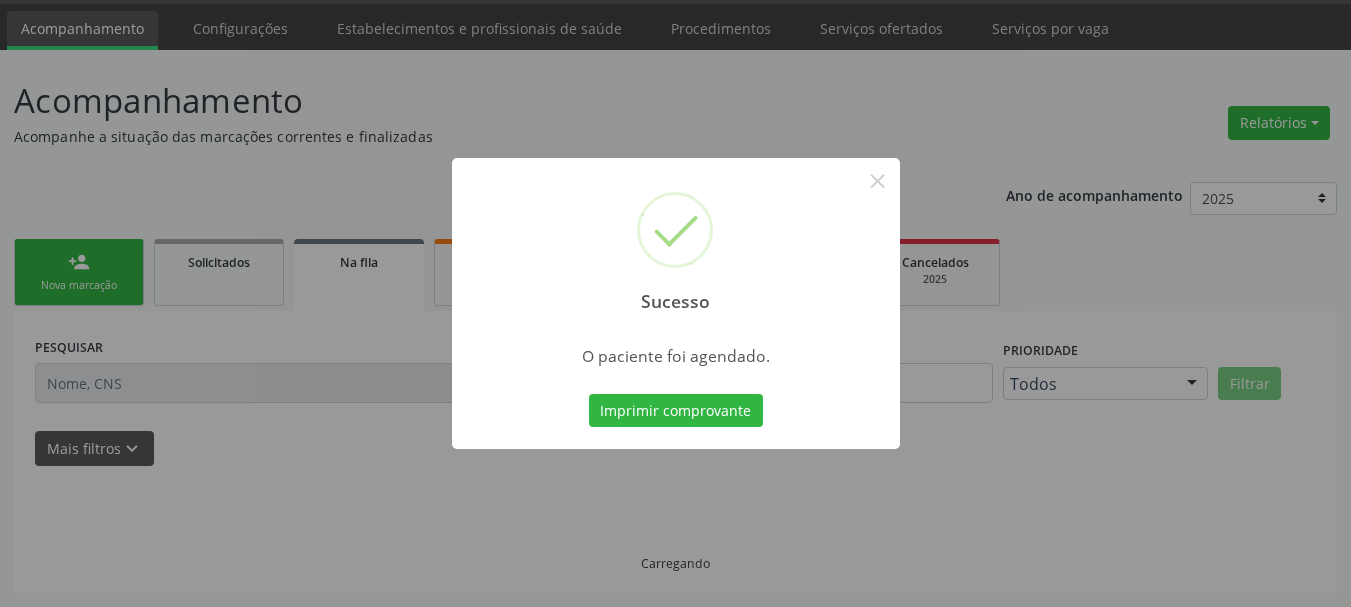 scroll, scrollTop: 60, scrollLeft: 0, axis: vertical 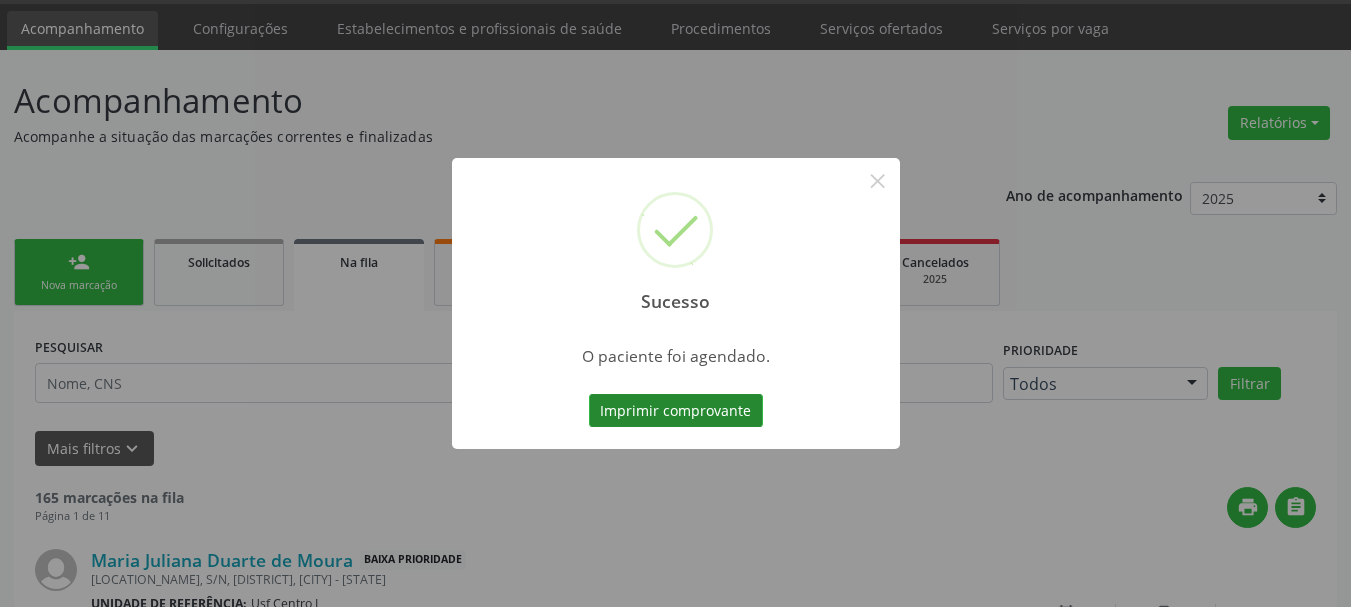 click on "Imprimir comprovante" at bounding box center [676, 411] 